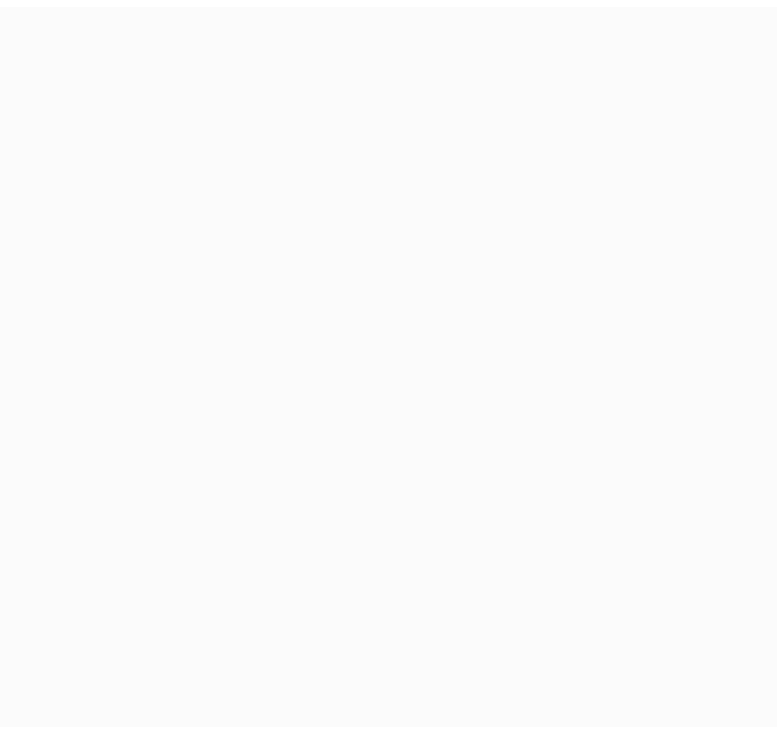 scroll, scrollTop: 0, scrollLeft: 0, axis: both 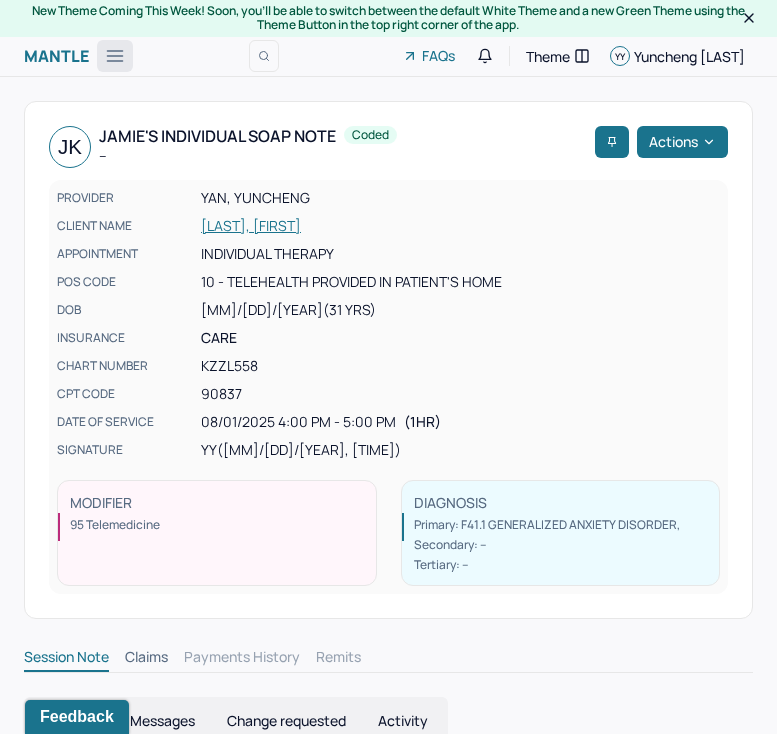 click 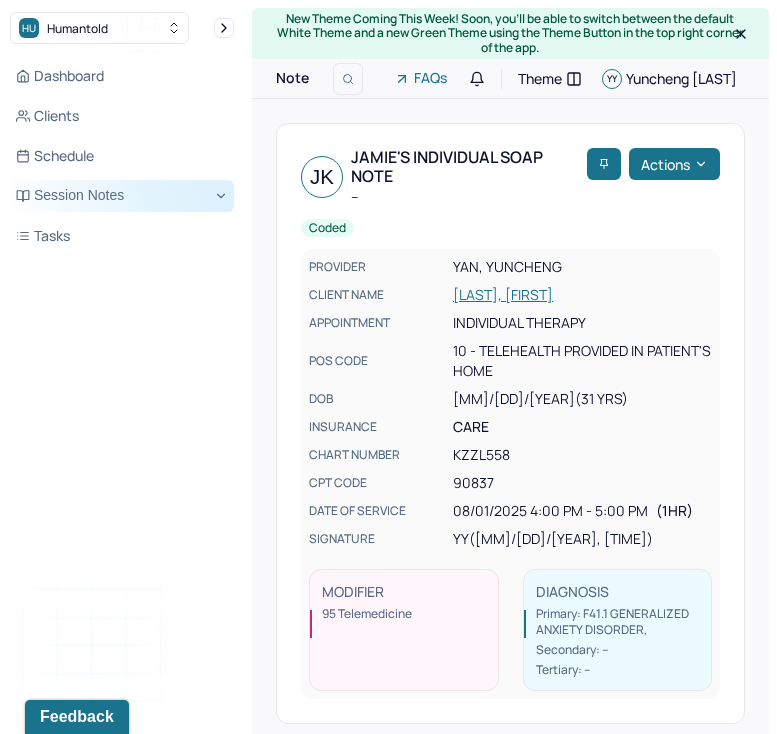click on "Session Notes" at bounding box center [122, 196] 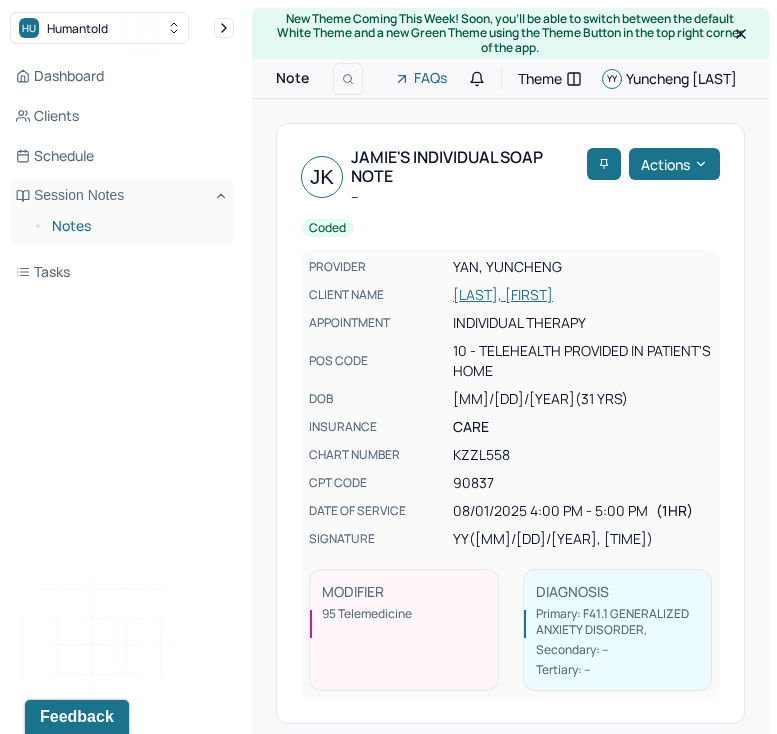 click on "Notes" at bounding box center [135, 226] 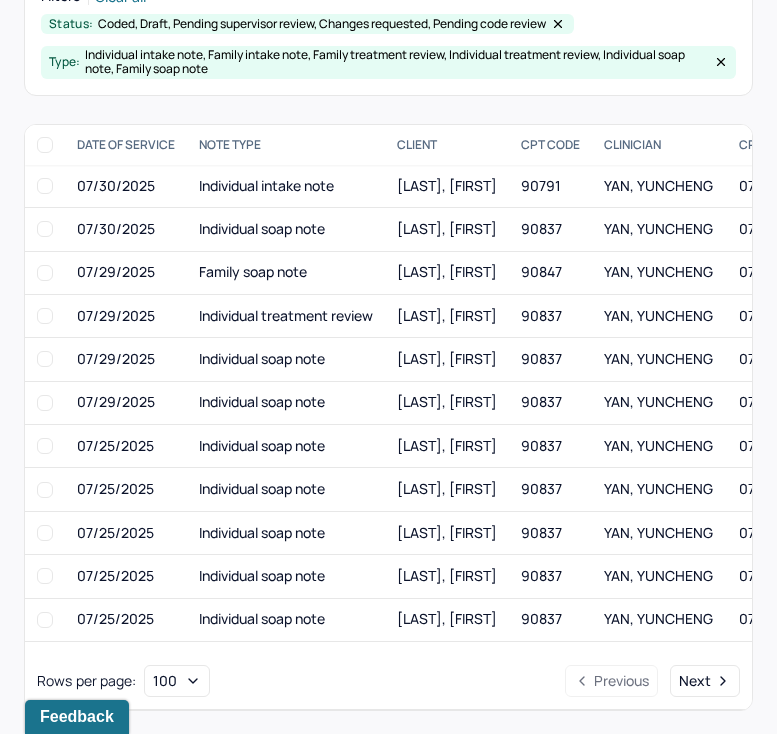 scroll, scrollTop: 0, scrollLeft: 0, axis: both 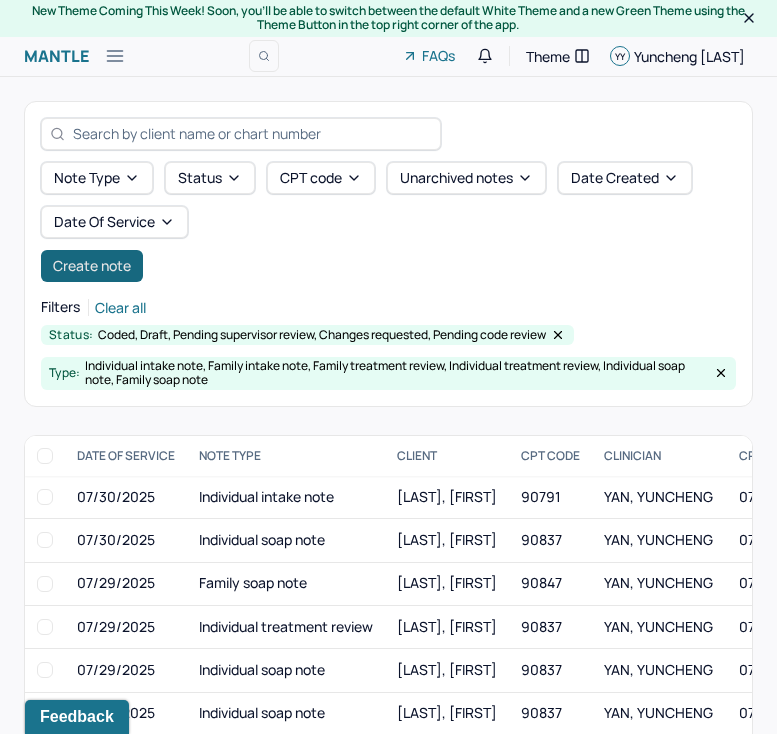 click on "Create note" at bounding box center (92, 266) 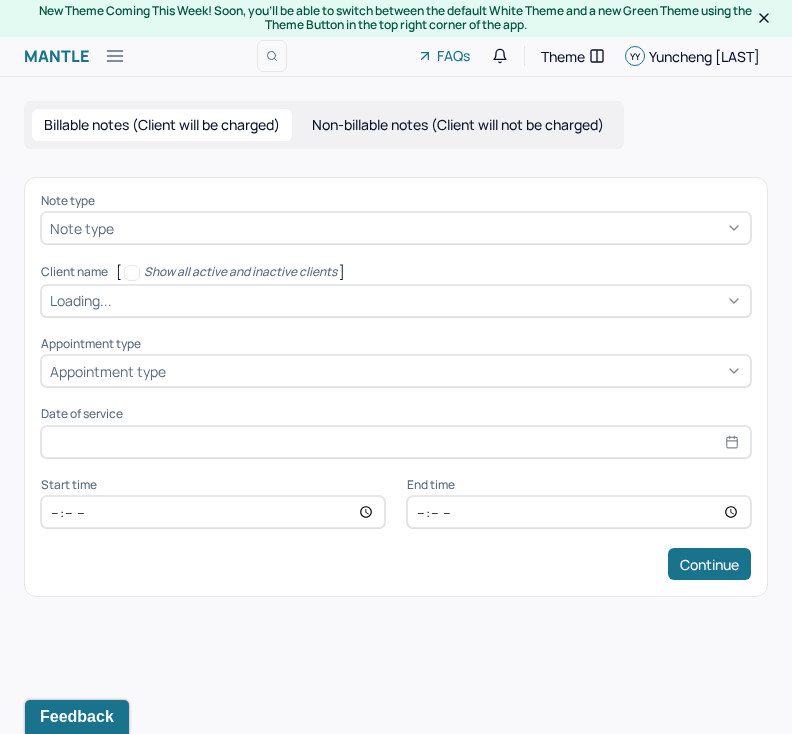 click on "Note type Note type Client name [ Show all active and inactive clients ] Loading... Appointment type Appointment type Date of service Start time End time Continue" at bounding box center [396, 387] 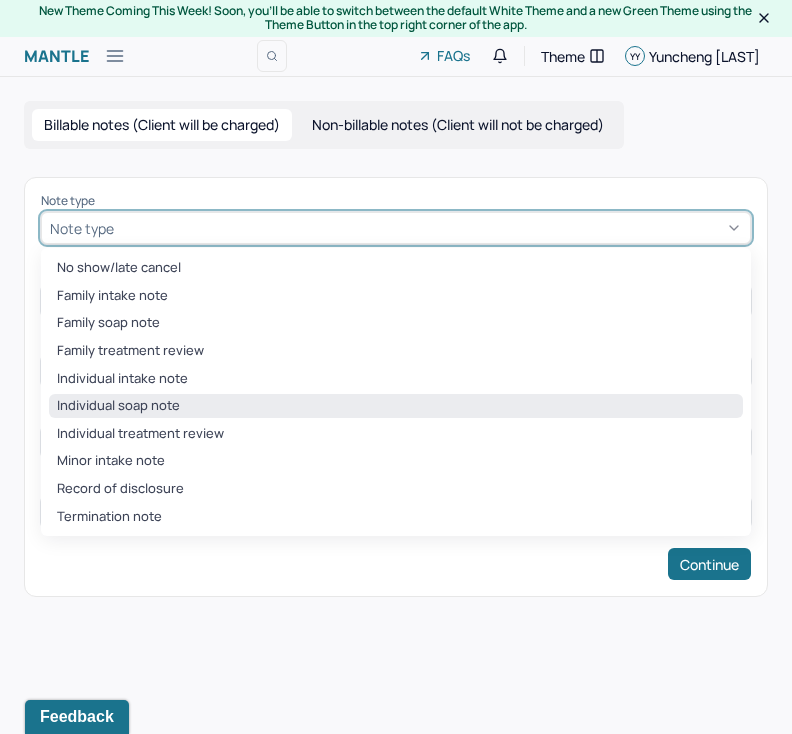 click on "Individual soap note" at bounding box center [396, 406] 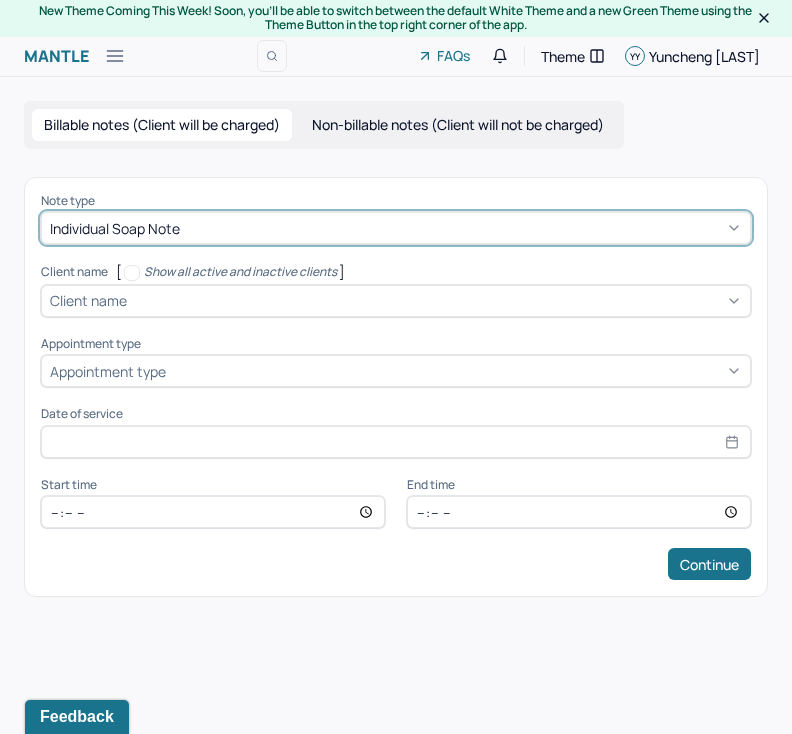 click at bounding box center (436, 300) 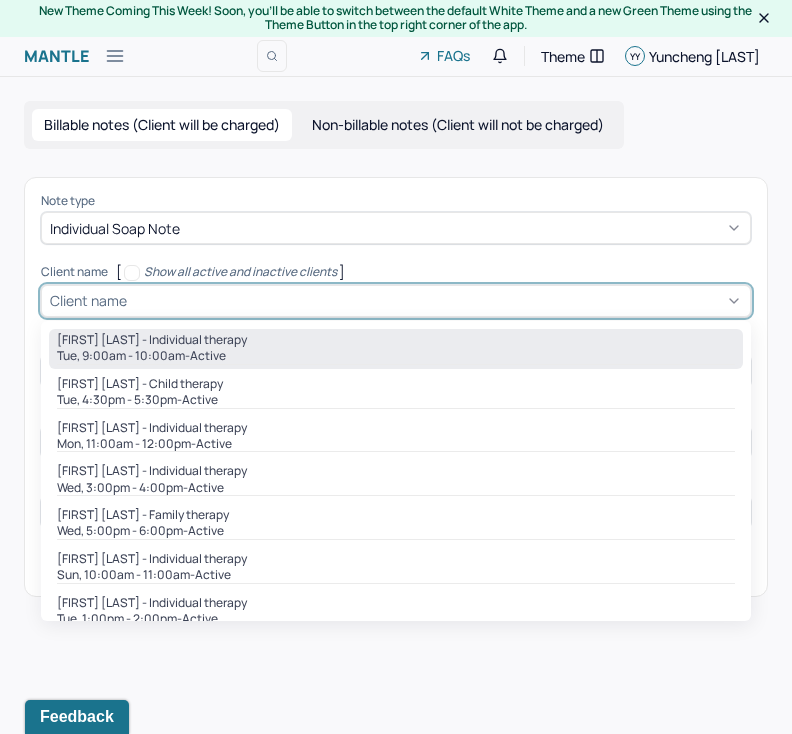 click on "[FIRST] [LAST] - Individual therapy [DAY], [TIME]-[TIME]  -  active" at bounding box center [396, 349] 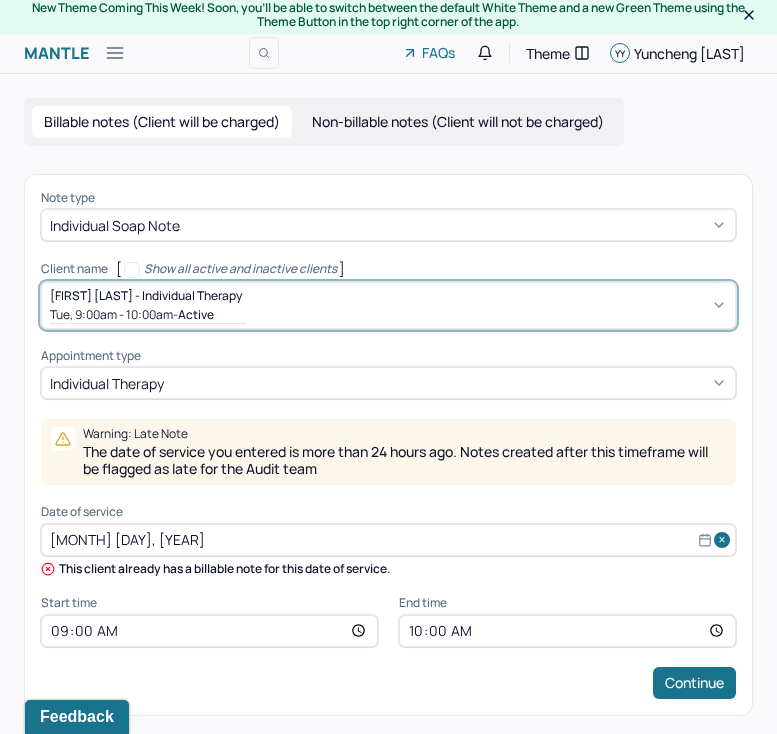 scroll, scrollTop: 5, scrollLeft: 0, axis: vertical 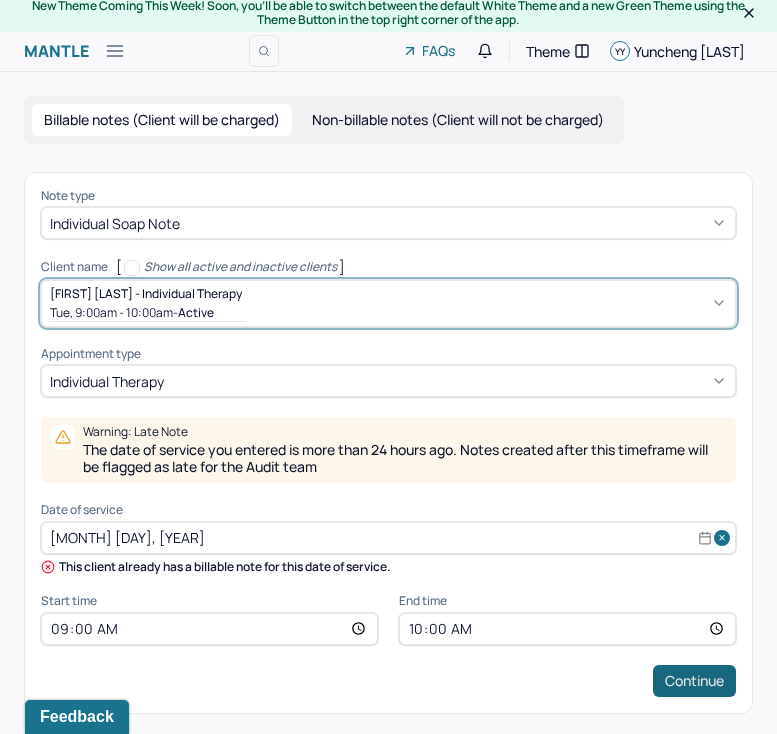 click on "Continue" at bounding box center [694, 681] 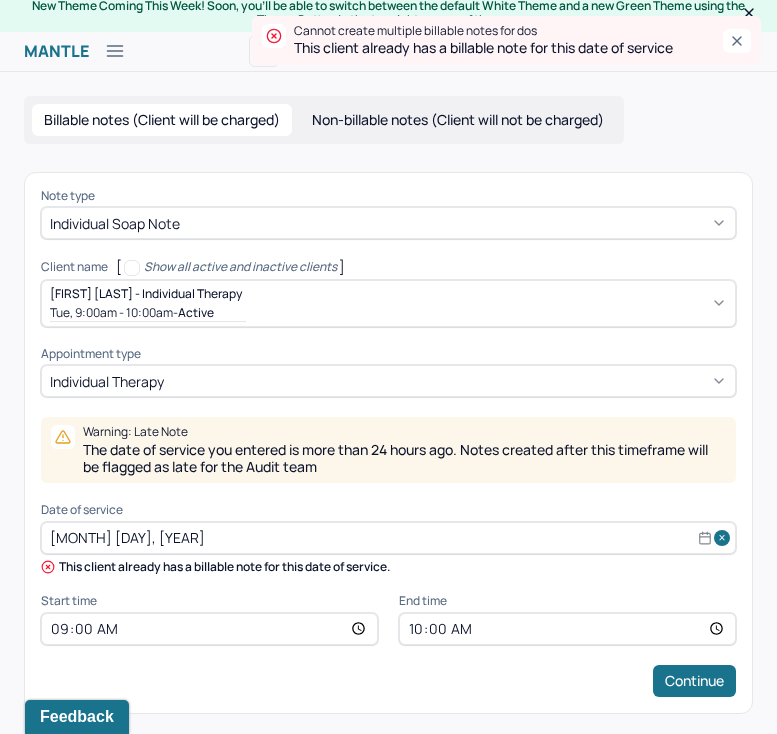 select on "6" 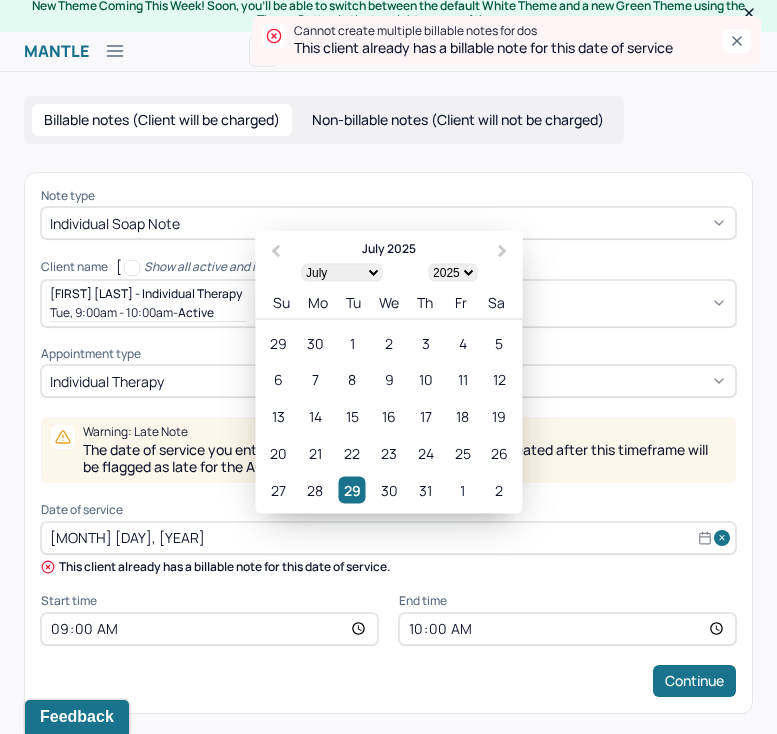 click on "[MONTH] [DAY], [YEAR]" at bounding box center [388, 538] 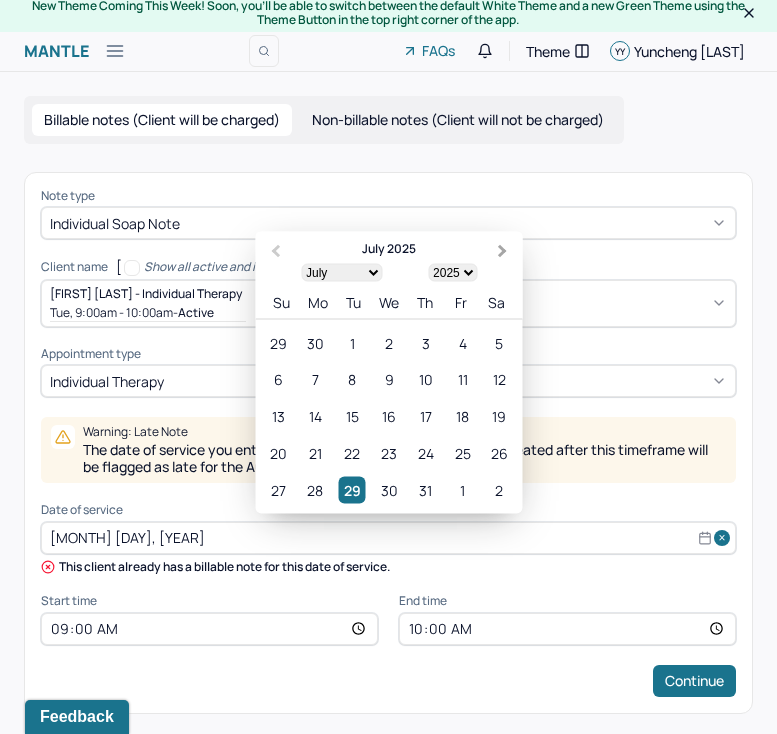 click on "Next Month" at bounding box center [505, 252] 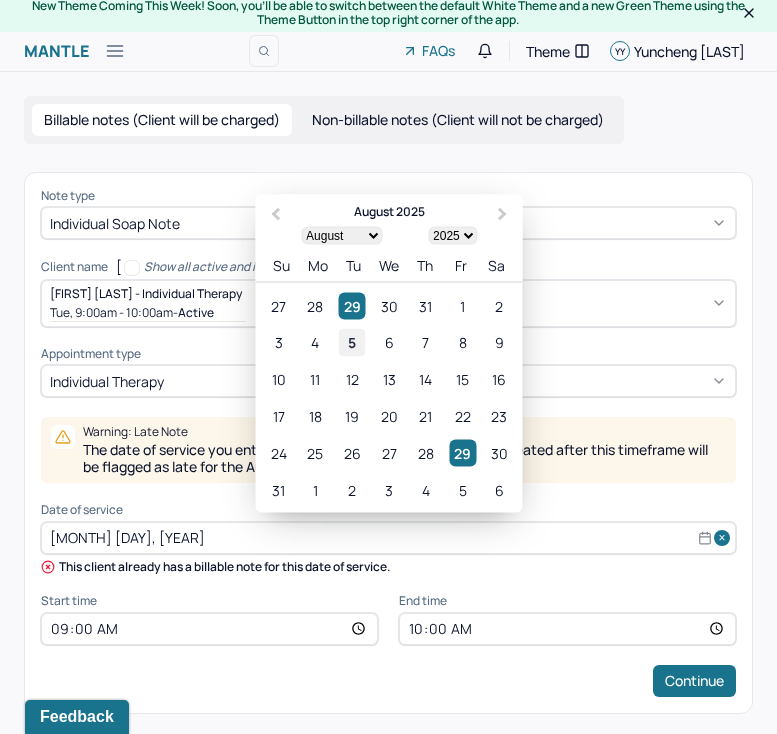 click on "5" at bounding box center (352, 342) 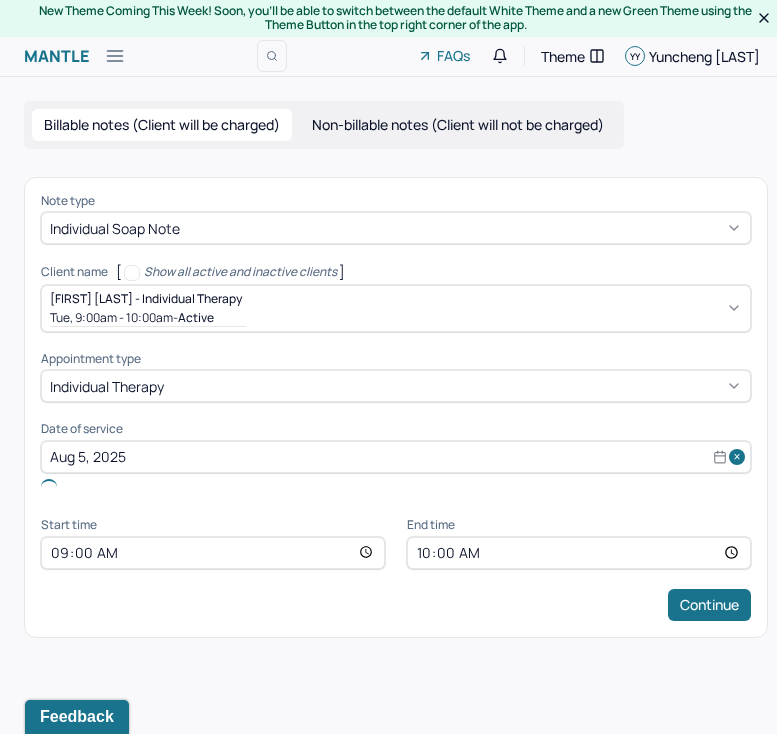 scroll, scrollTop: 0, scrollLeft: 0, axis: both 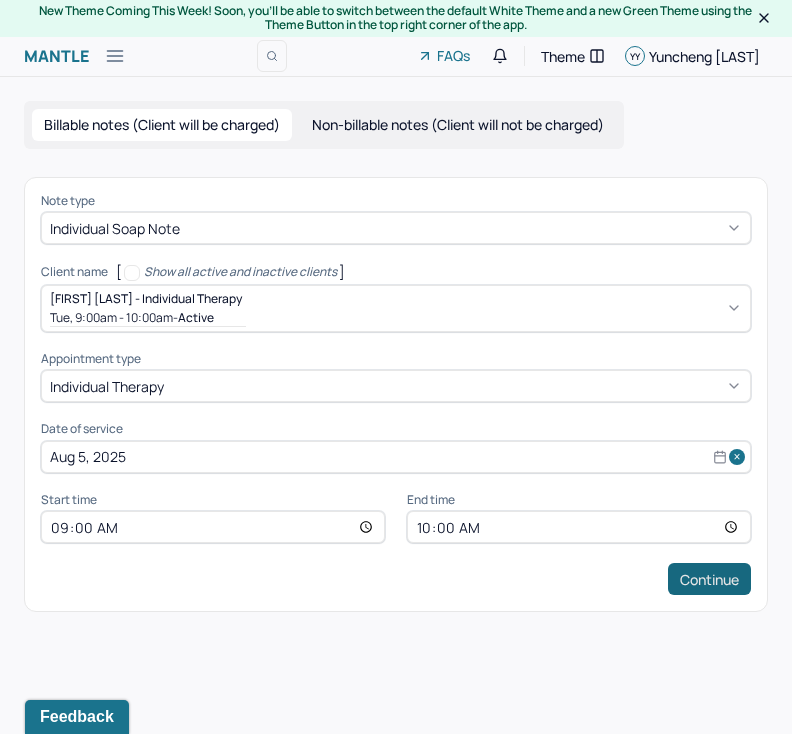 click on "Continue" at bounding box center [709, 579] 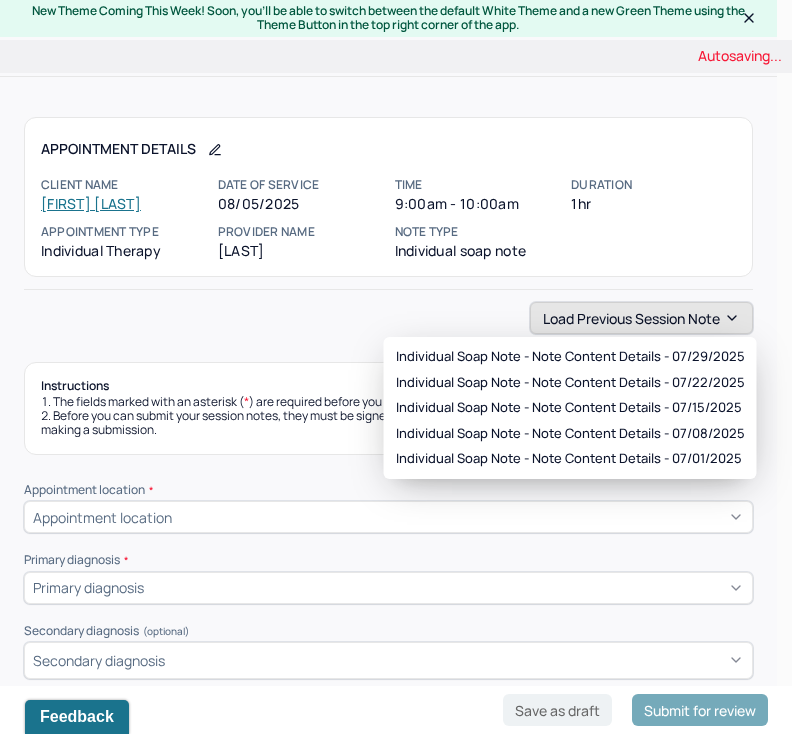 click on "Load previous session note" at bounding box center [641, 318] 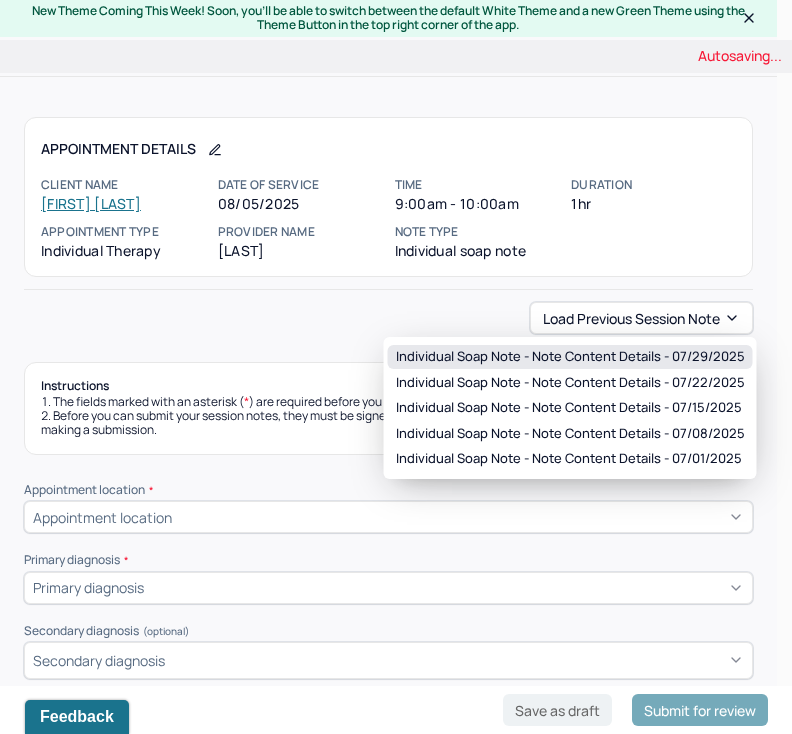 click on "Individual soap note   - Note content Details -   07/29/2025" at bounding box center [570, 357] 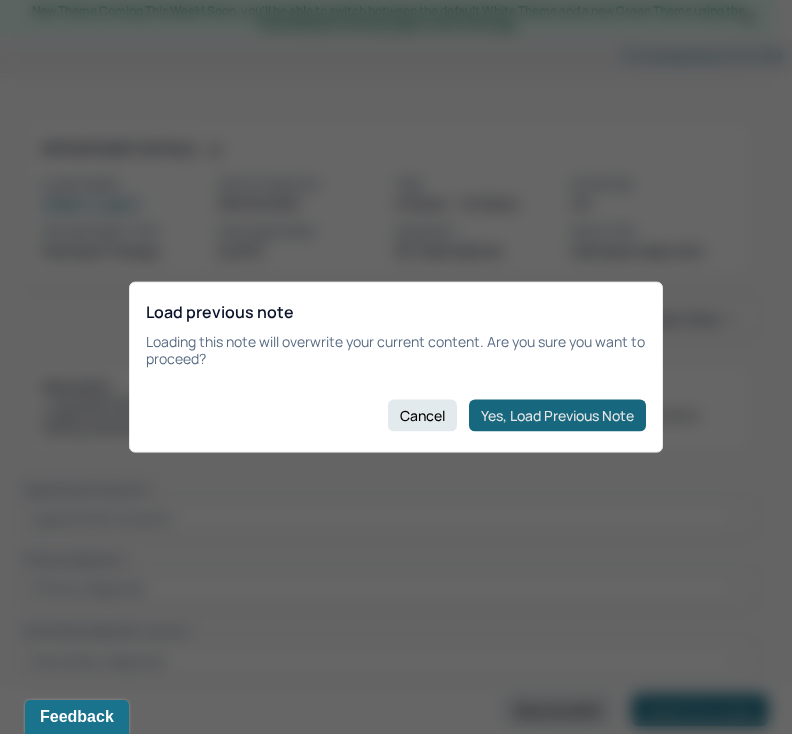 click on "Yes, Load Previous Note" at bounding box center [557, 415] 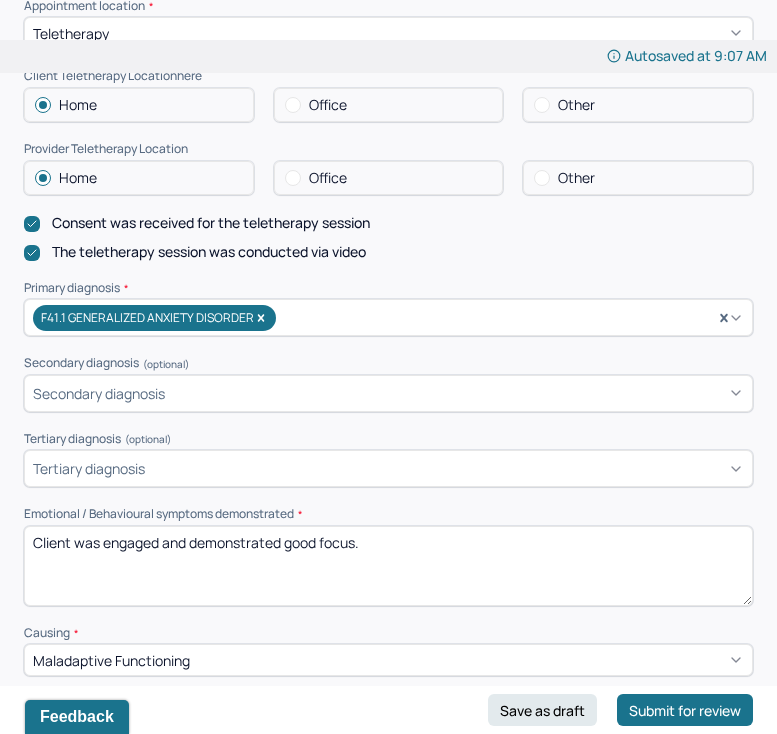 scroll, scrollTop: 799, scrollLeft: 0, axis: vertical 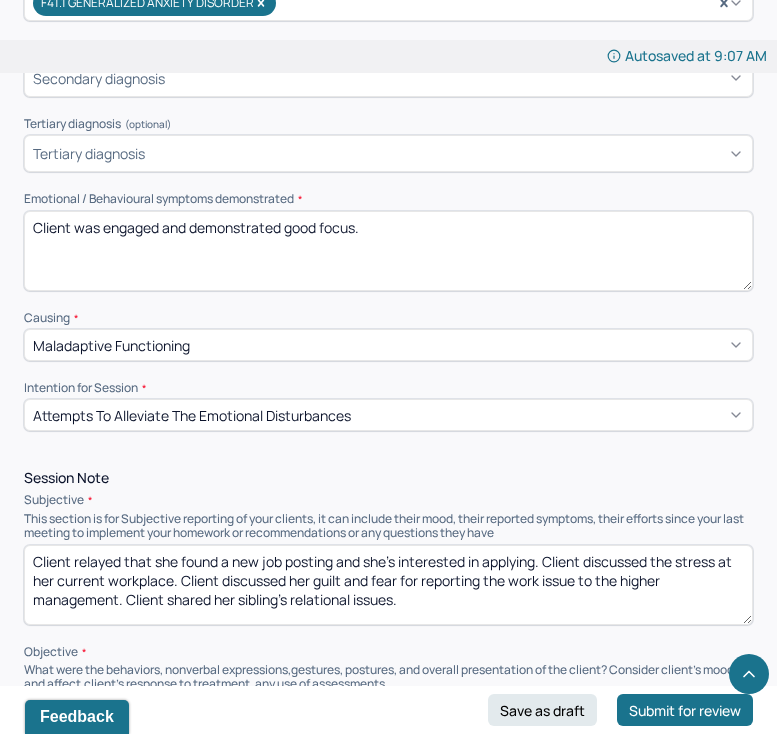 drag, startPoint x: 101, startPoint y: 216, endPoint x: 348, endPoint y: 216, distance: 247 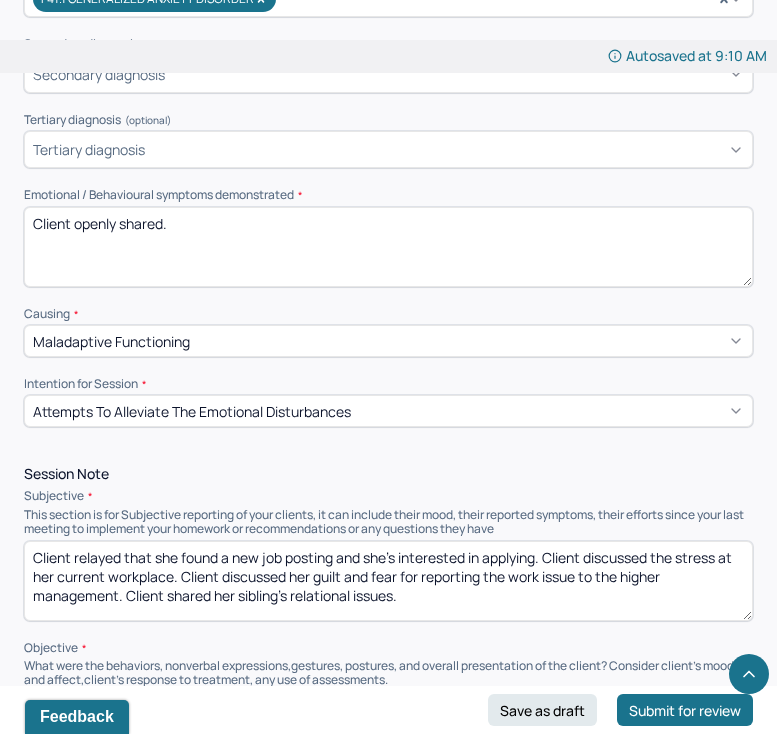 scroll, scrollTop: 803, scrollLeft: 0, axis: vertical 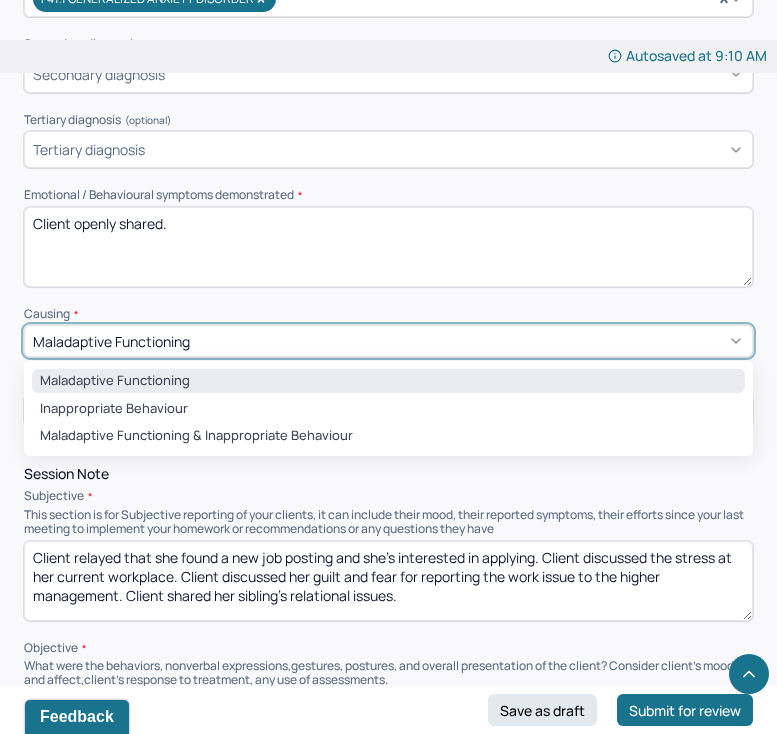 click on "Causing *" at bounding box center (388, 314) 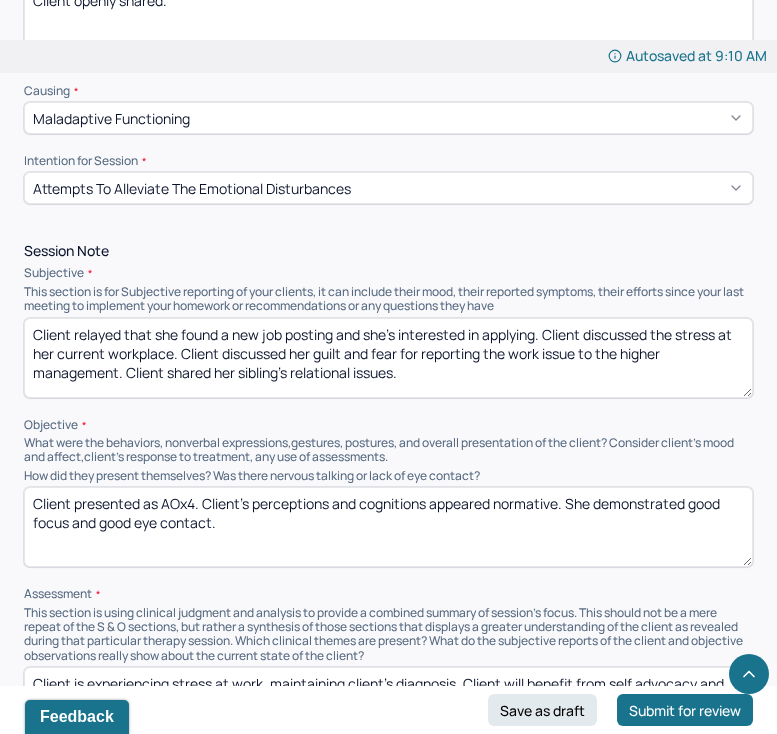 scroll, scrollTop: 1024, scrollLeft: 0, axis: vertical 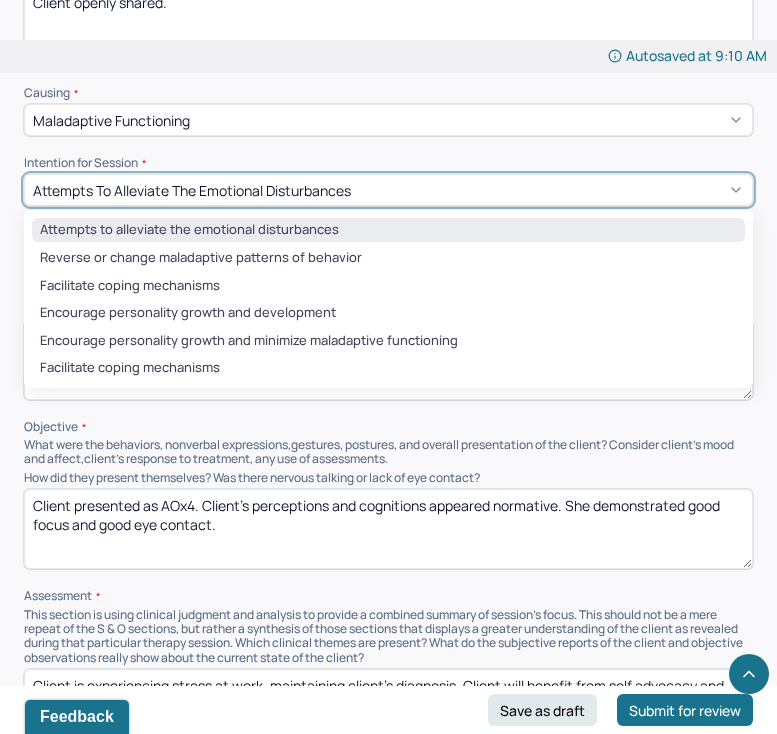 click on "Attempts to alleviate the emotional disturbances" at bounding box center [388, 190] 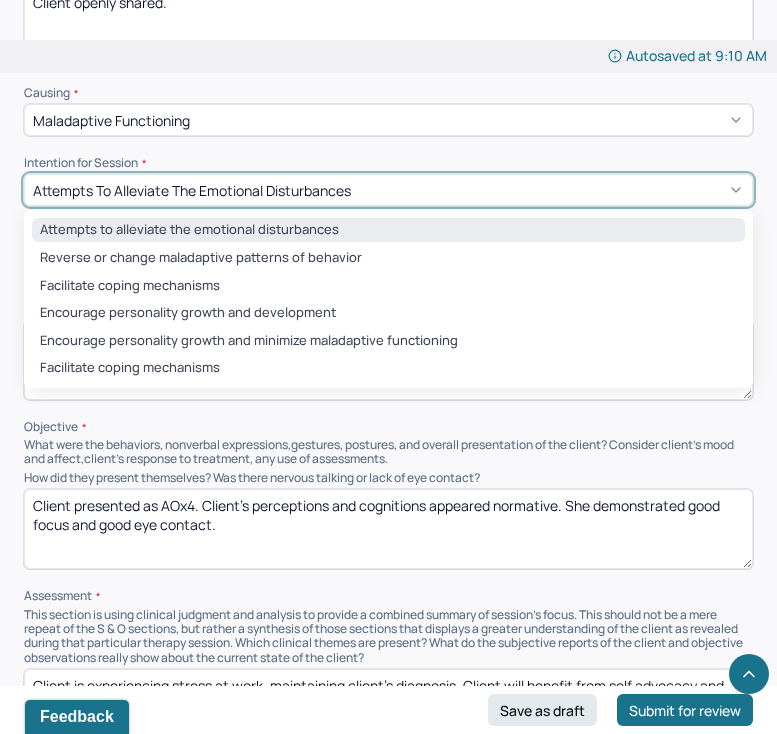 click on "What were the behaviors, nonverbal expressions,gestures, postures, and overall presentation of the client? Consider client's mood and affect,client's response to treatment, any use of assessments." at bounding box center (388, 452) 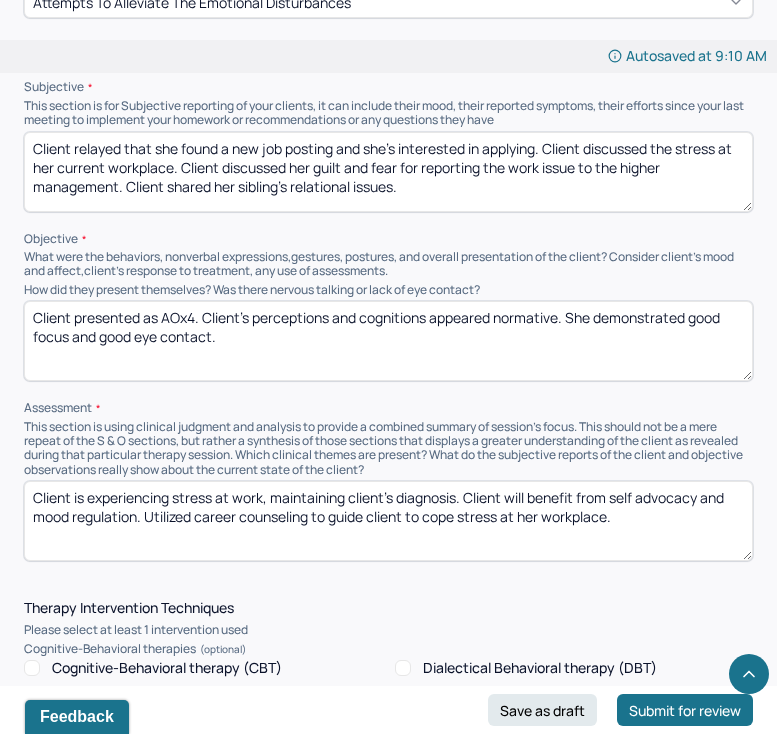 scroll, scrollTop: 1217, scrollLeft: 0, axis: vertical 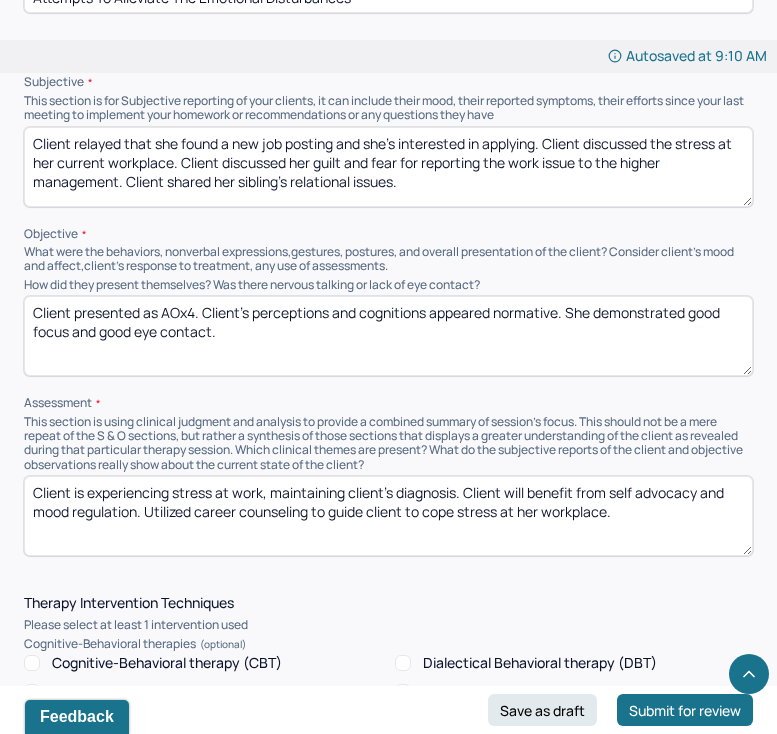 drag, startPoint x: 596, startPoint y: 307, endPoint x: 315, endPoint y: 367, distance: 287.3343 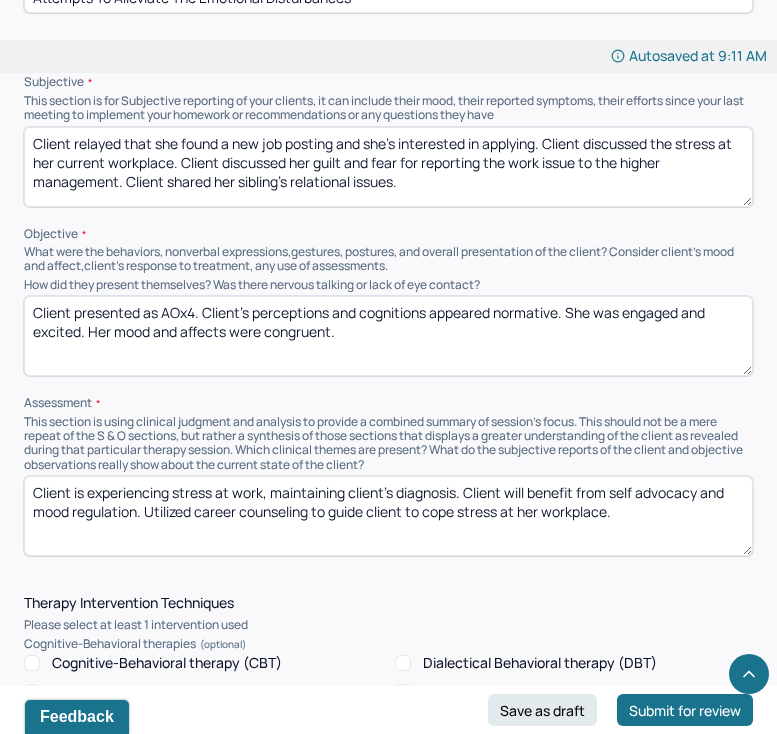 type on "Client presented as AOx4. Client's perceptions and cognitions appeared normative. She was engaged and excited. Her mood and affects were congruent." 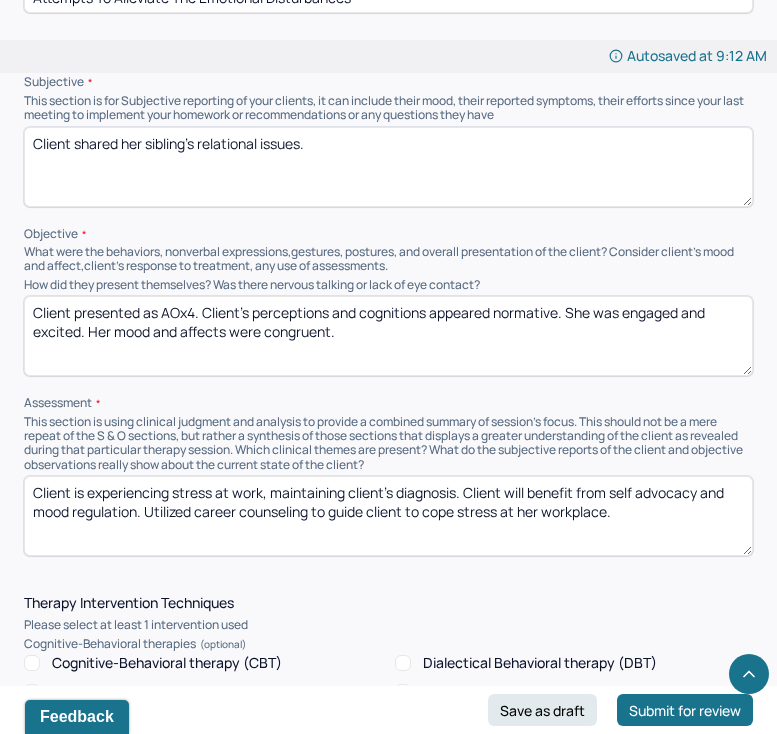 click on "Client shared her sibling's relational issues." at bounding box center [388, 167] 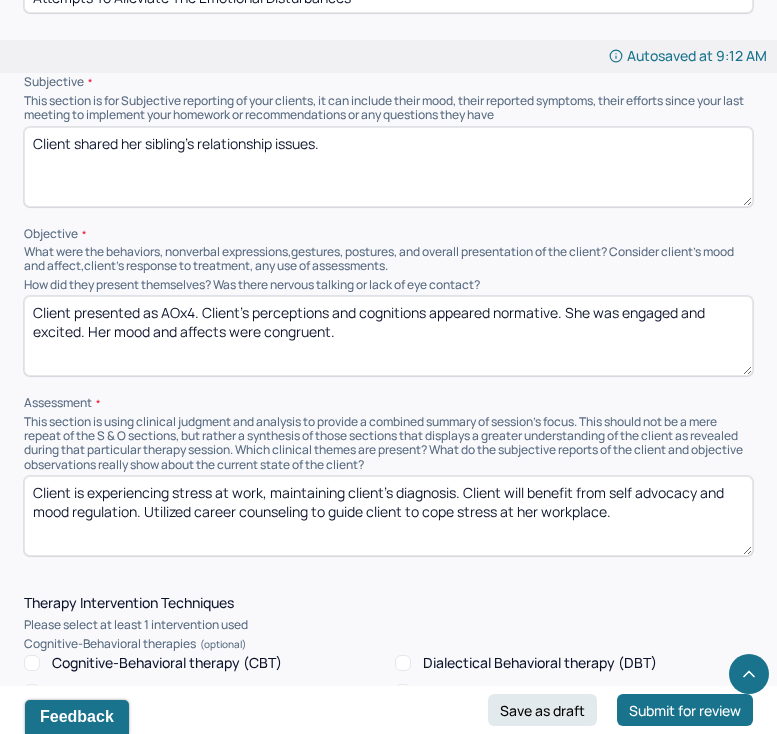 type on "Client shared her sibling's relationship issues." 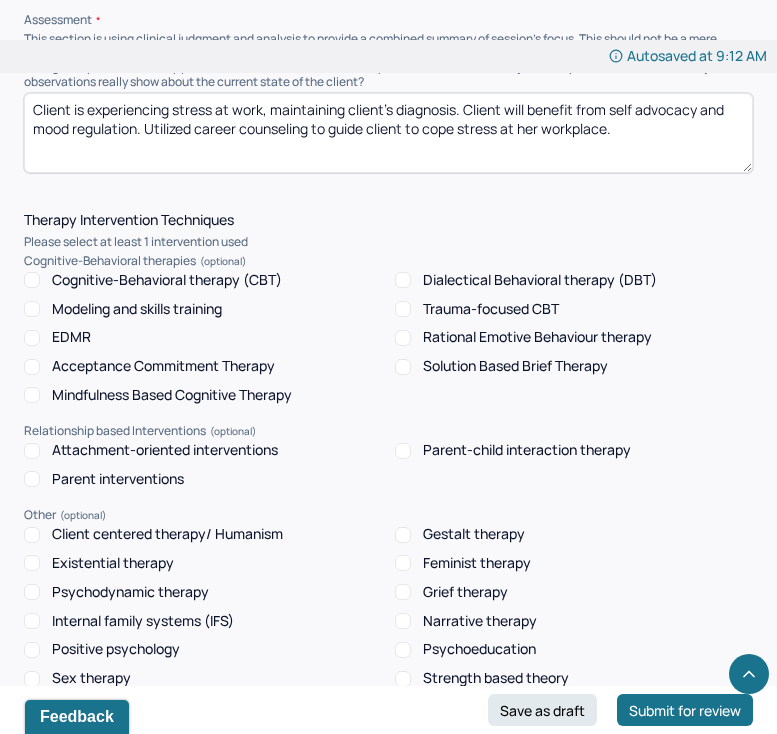 scroll, scrollTop: 1706, scrollLeft: 0, axis: vertical 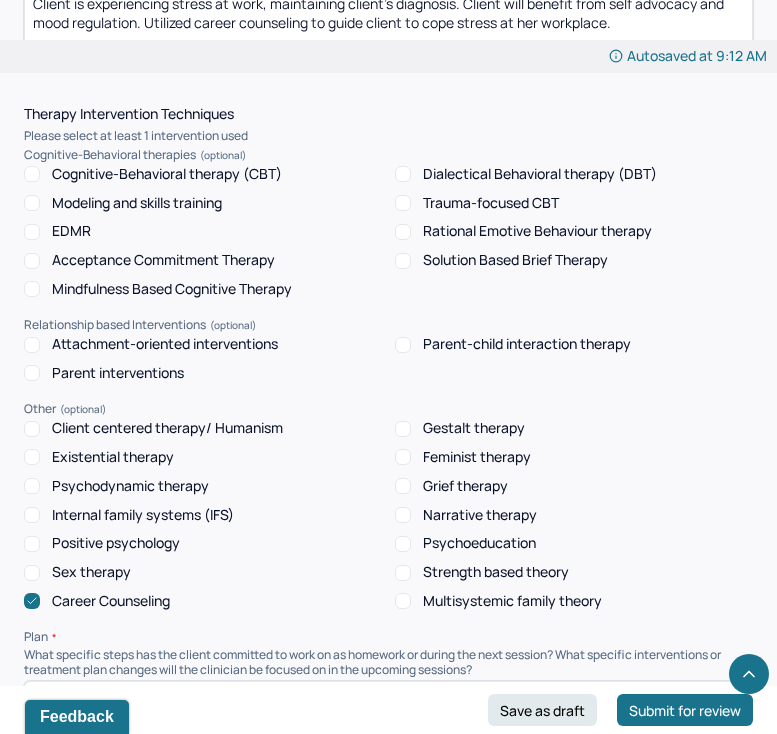 click on "Career Counseling" at bounding box center (111, 601) 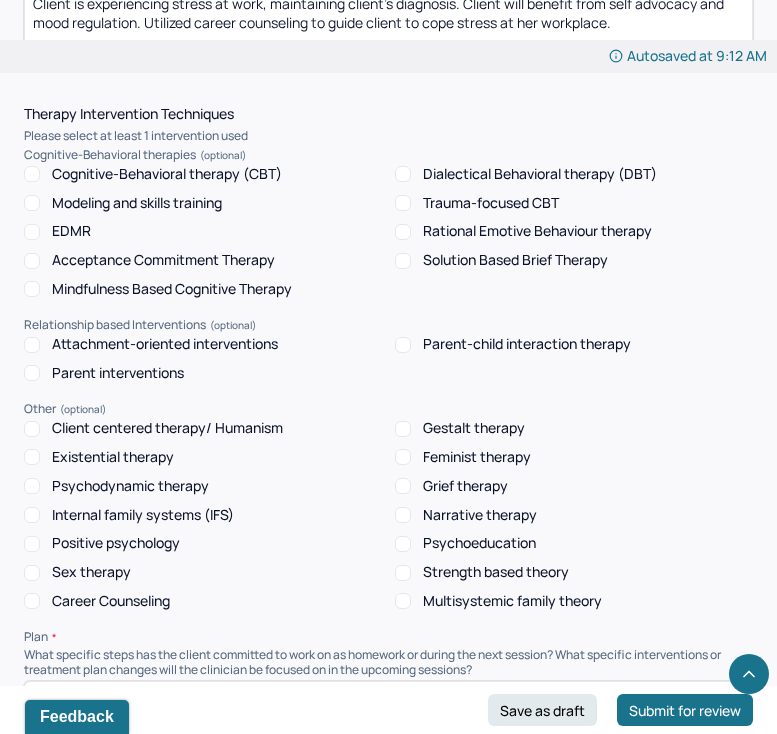 click on "Psychodynamic therapy" at bounding box center (130, 486) 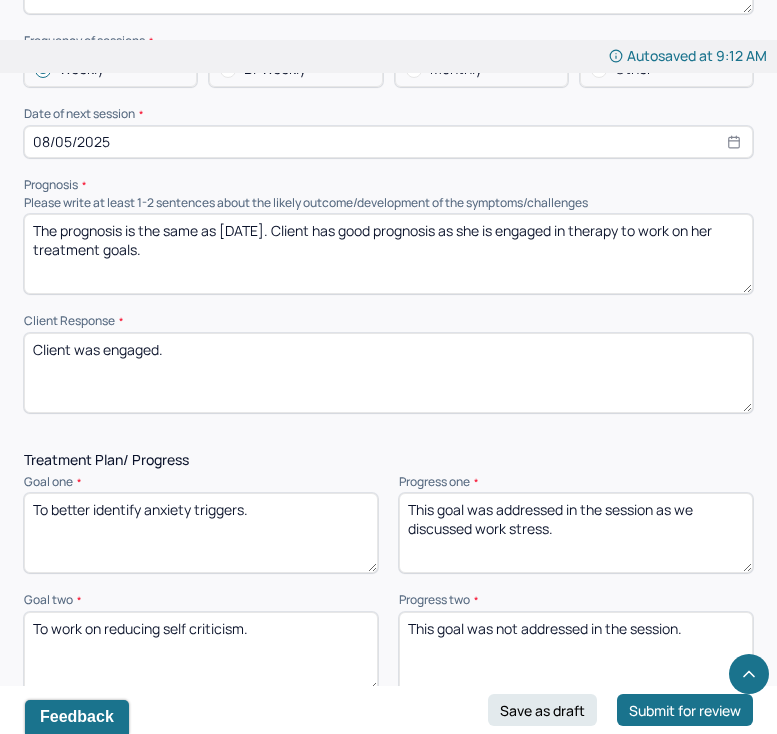 scroll, scrollTop: 2156, scrollLeft: 0, axis: vertical 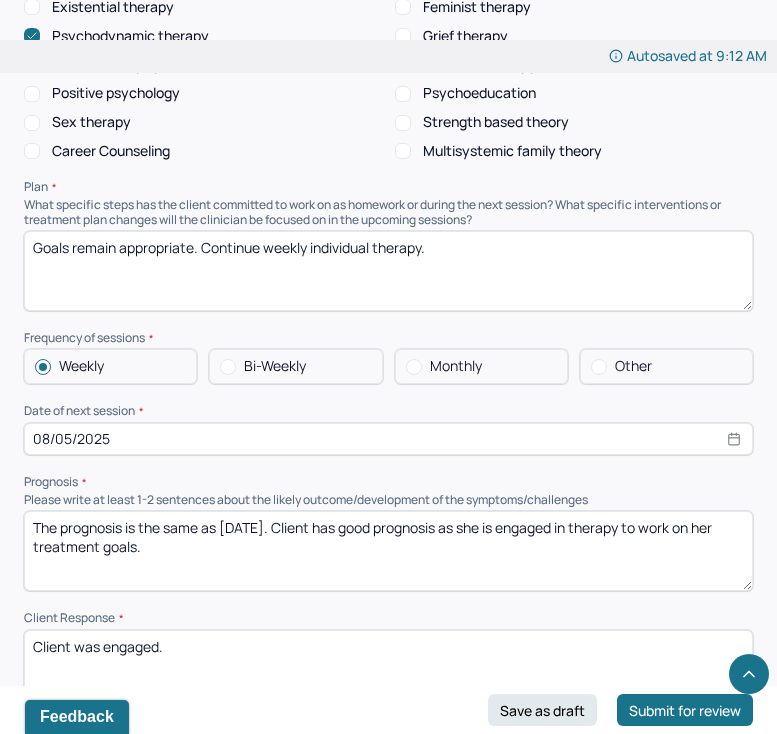 click on "08/05/2025" at bounding box center (388, 439) 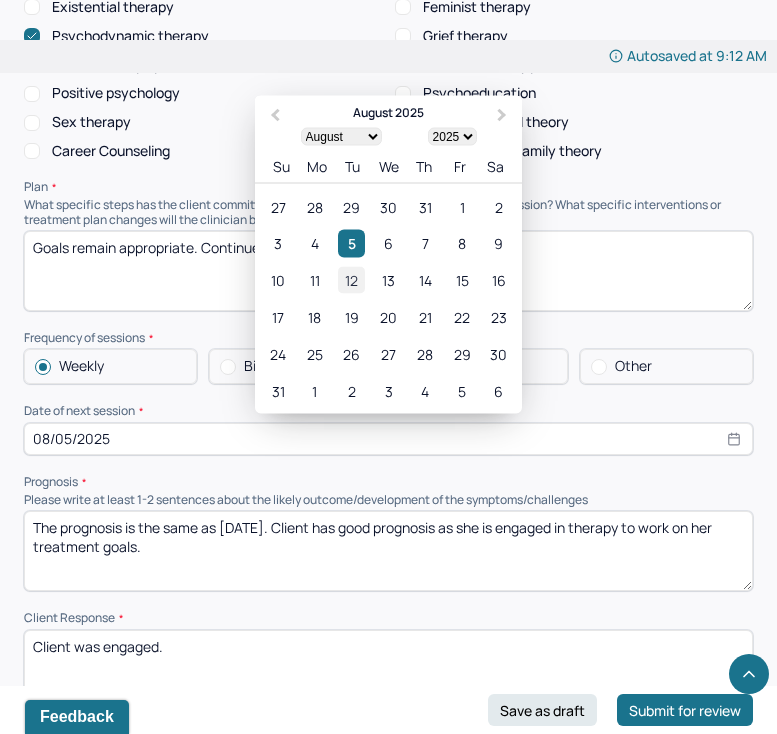 click on "12" at bounding box center [351, 279] 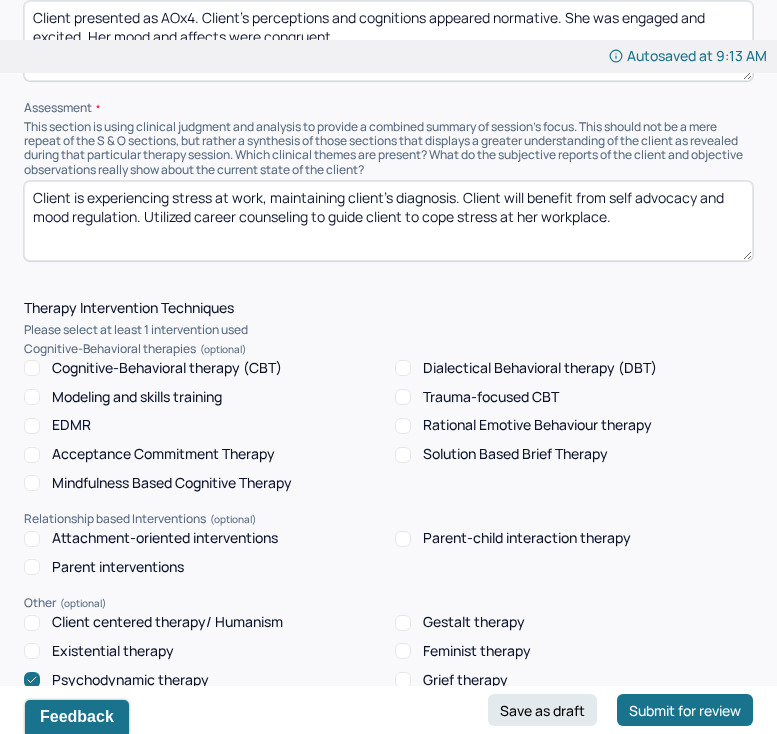 scroll, scrollTop: 0, scrollLeft: 0, axis: both 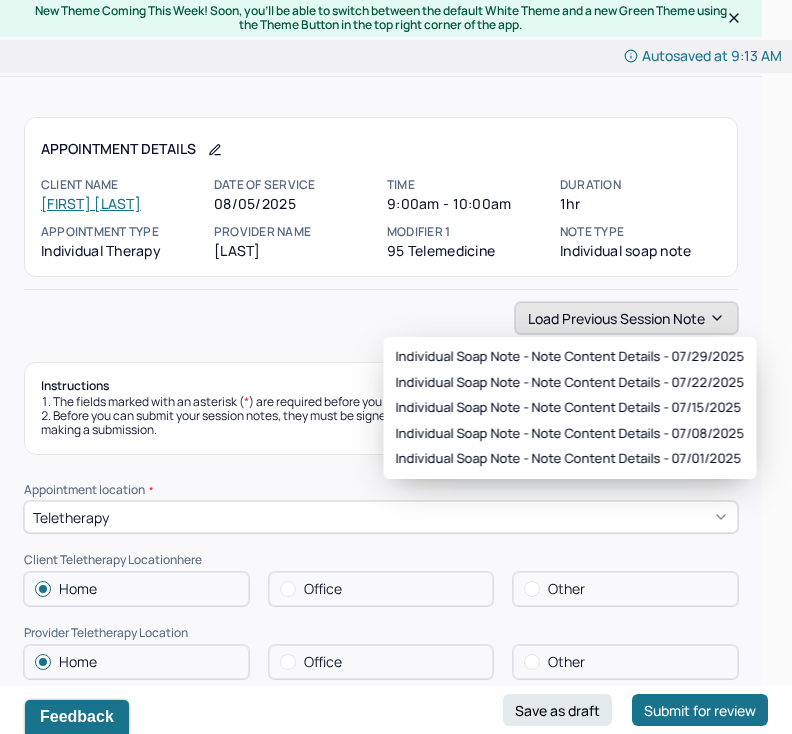 click on "Load previous session note" at bounding box center (626, 318) 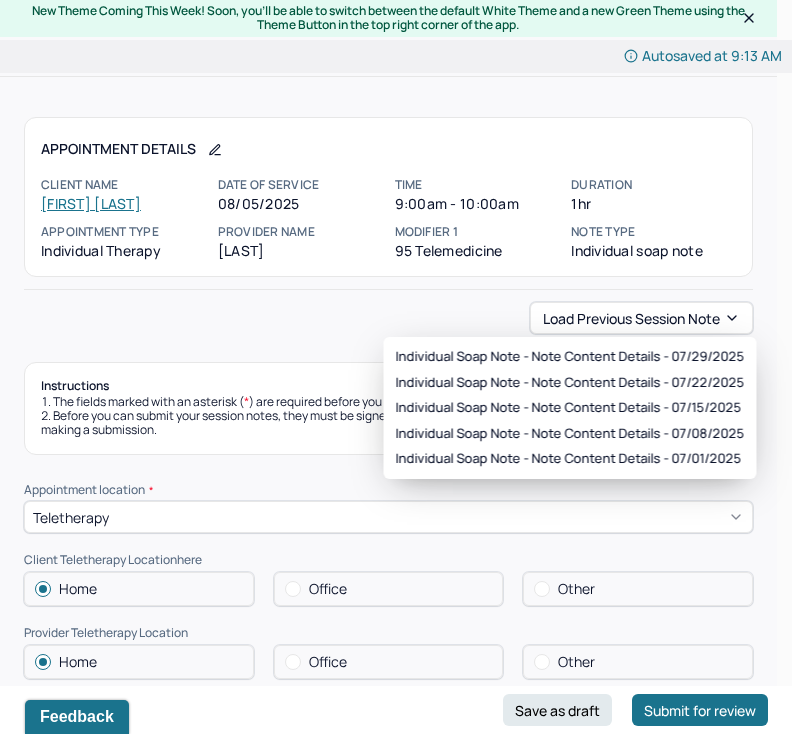 click on "Load previous session note Instructions The fields marked with an asterisk ( * ) are required before you can submit your notes. Before you can submit your session notes, they must be signed. You have the option to save your notes as a draft before making a submission. Appointment location * Teletherapy Client Teletherapy Location here Home Office Other Provider Teletherapy Location Home Office Other Consent was received for the teletherapy session The teletherapy session was conducted via video Primary diagnosis * F41.1 GENERALIZED ANXIETY DISORDER Secondary diagnosis (optional) Secondary diagnosis Tertiary diagnosis (optional) Tertiary diagnosis Emotional / Behavioural symptoms demonstrated * Client openly shared. Causing * Maladaptive Functioning Intention for Session * Attempts to alleviate the emotional disturbances Session Note Subjective Client shared her sibling's relationship issues.  Objective How did they present themselves? Was there nervous talking or lack of eye contact? Assessment EDMR Other * *" at bounding box center [388, 2045] 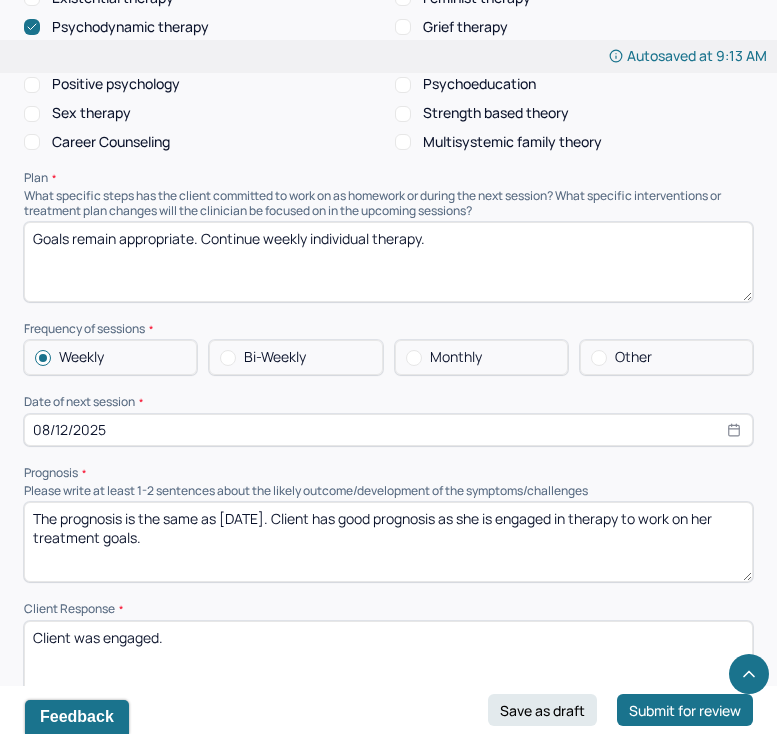 scroll, scrollTop: 2168, scrollLeft: 0, axis: vertical 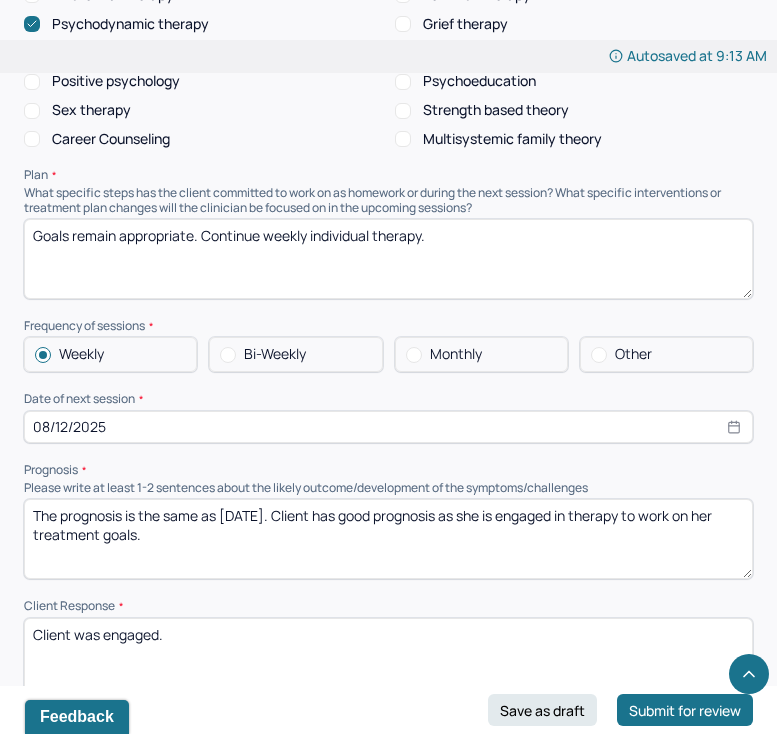 click on "The prognosis is the same as [DATE]. Client has good prognosis as she is engaged in therapy to work on her treatment goals." at bounding box center (388, 539) 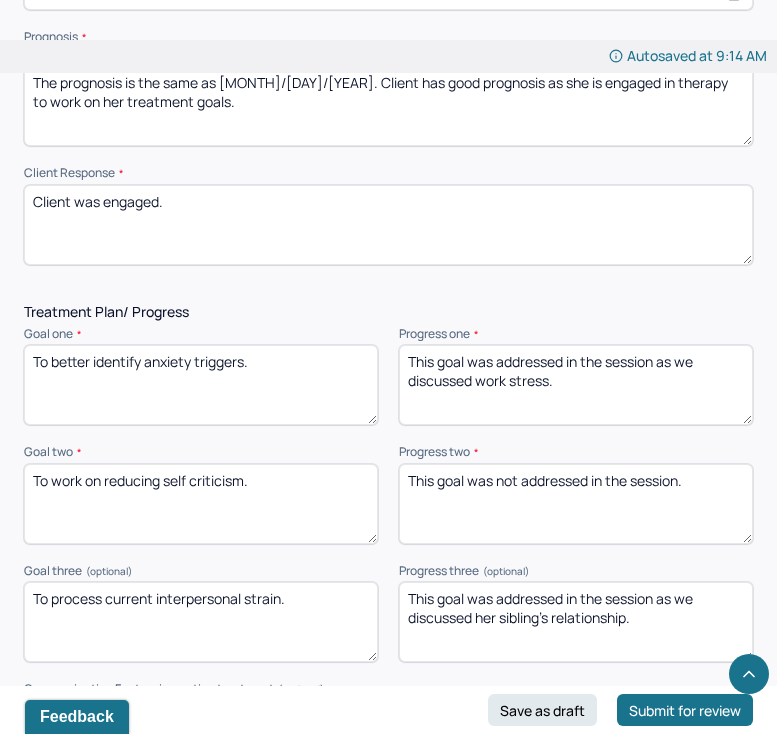 scroll, scrollTop: 2564, scrollLeft: 0, axis: vertical 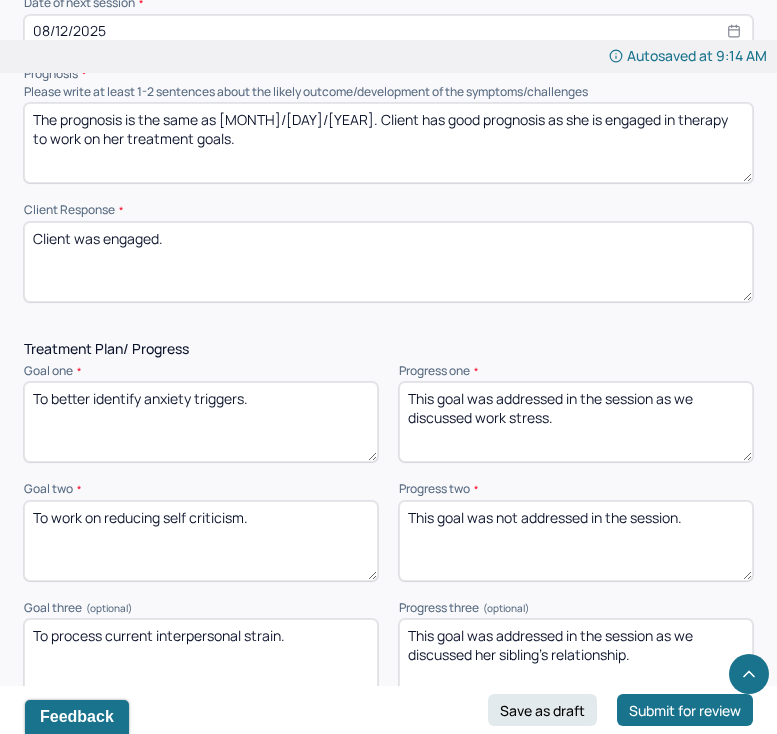 type on "The prognosis is the same as [MONTH]/[DAY]/[YEAR]. Client has good prognosis as she is engaged in therapy to work on her treatment goals." 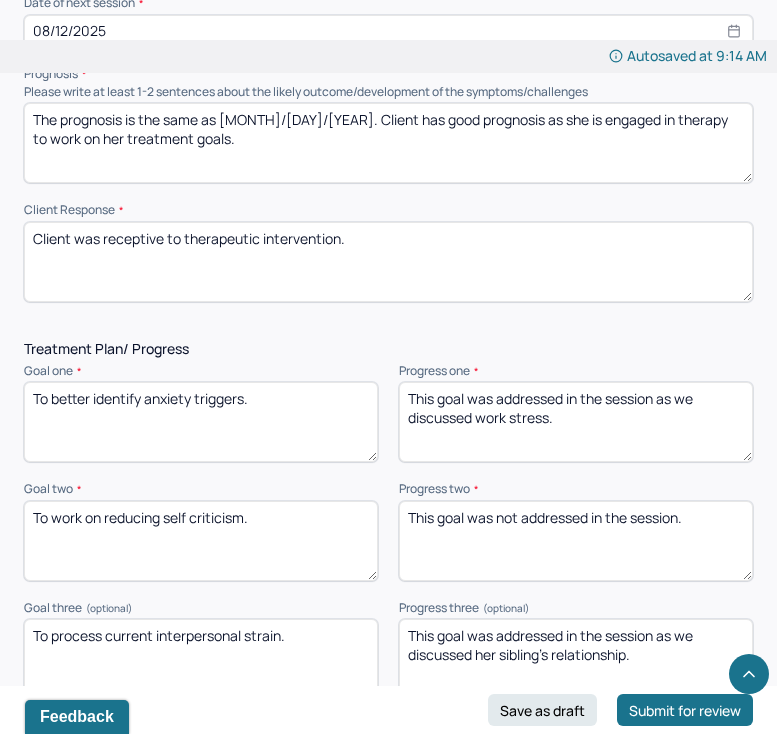 type on "Client was receptive to therapeutic intervention." 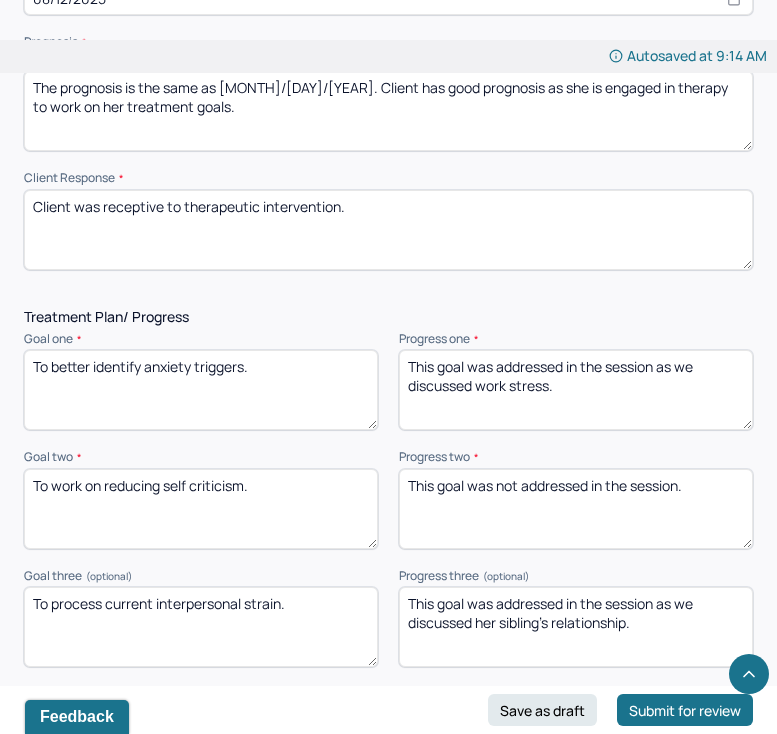scroll, scrollTop: 2597, scrollLeft: 0, axis: vertical 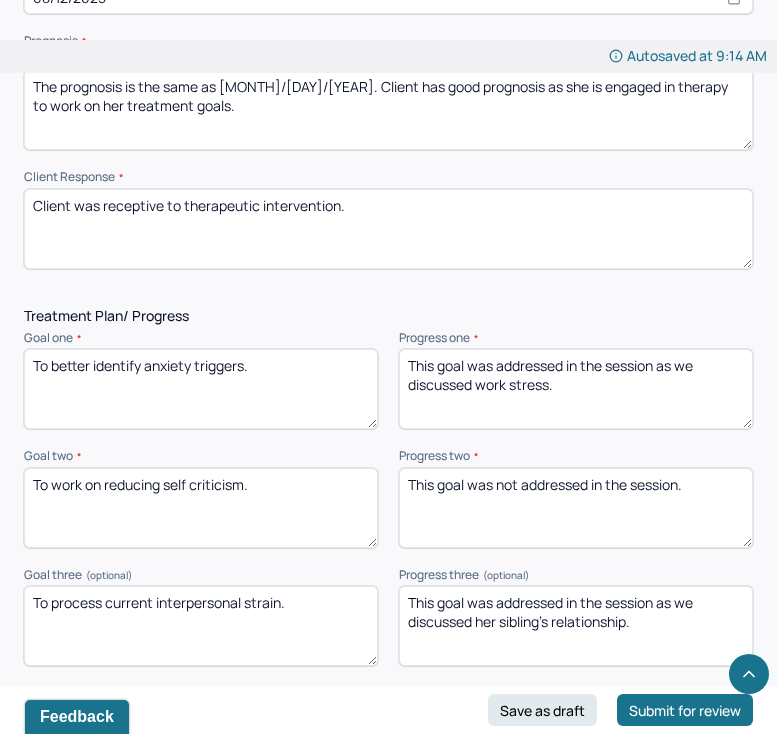 click on "This goal was addressed in the session as we discussed work stress." at bounding box center [576, 389] 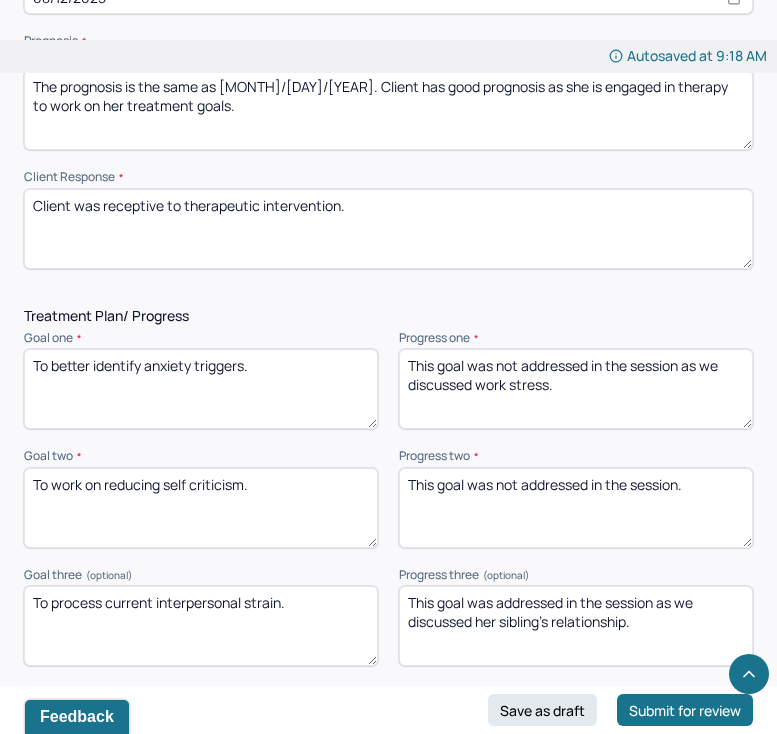 drag, startPoint x: 589, startPoint y: 359, endPoint x: 548, endPoint y: 373, distance: 43.32436 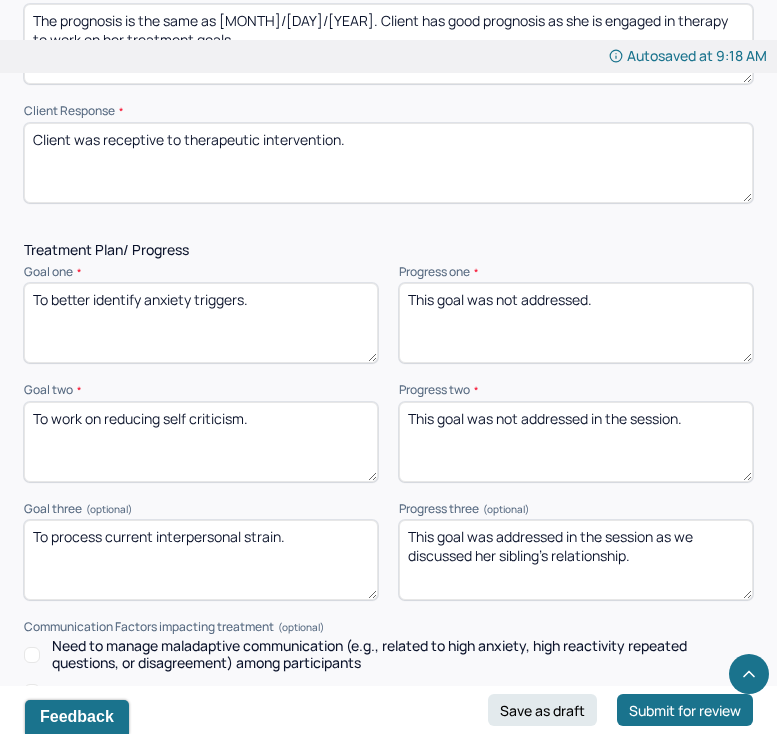scroll, scrollTop: 2664, scrollLeft: 0, axis: vertical 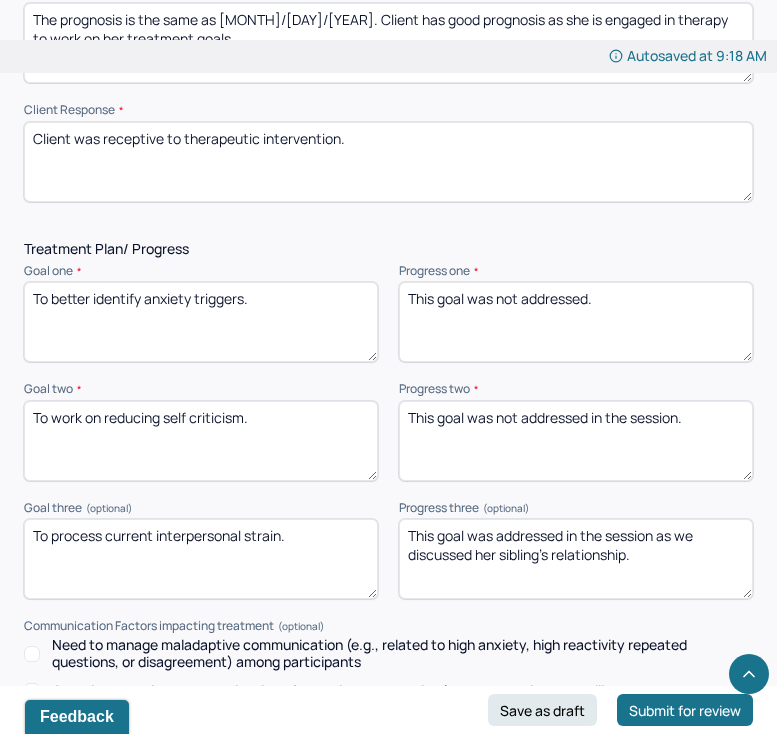 type on "This goal was not addressed." 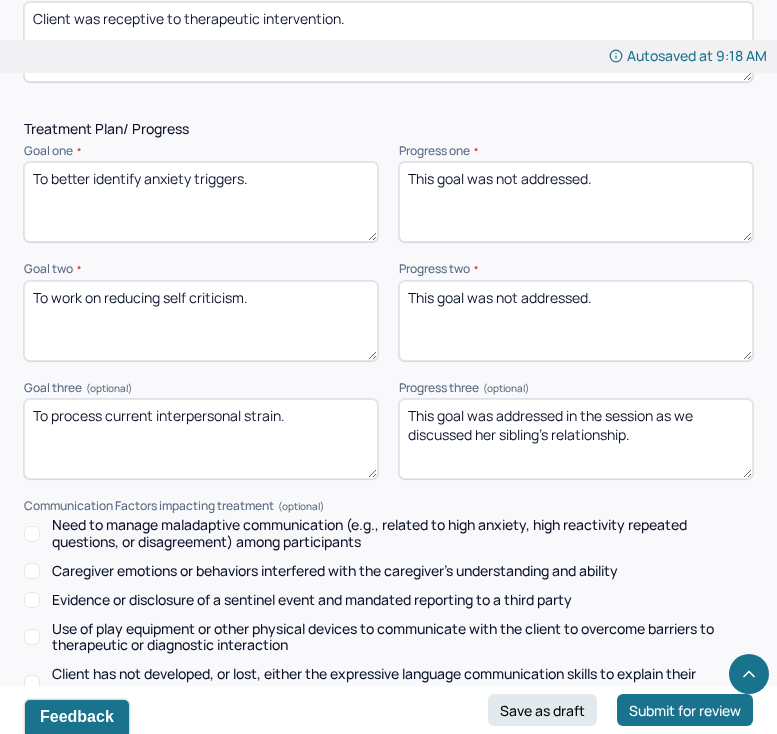 scroll, scrollTop: 2789, scrollLeft: 0, axis: vertical 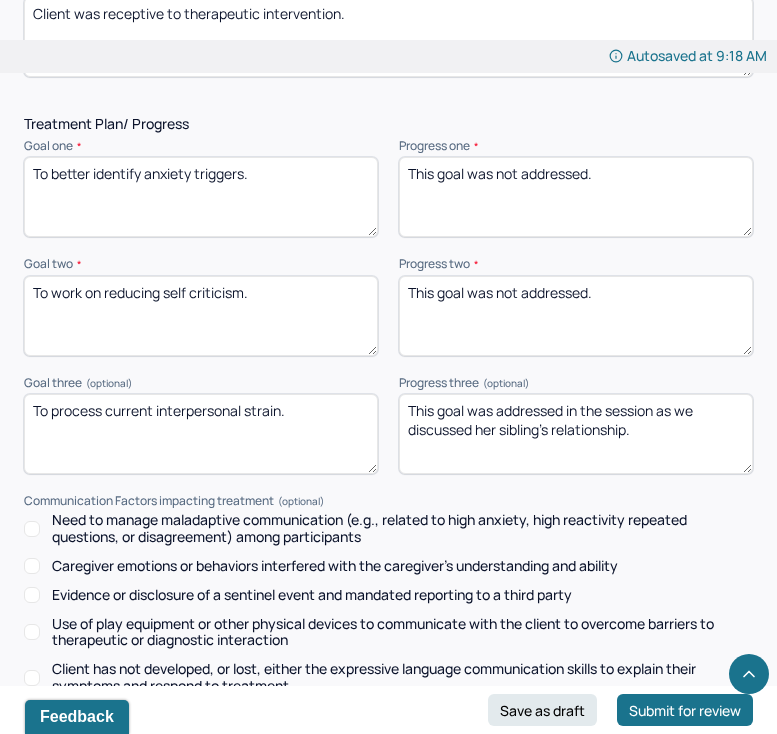 type on "This goal was not addressed." 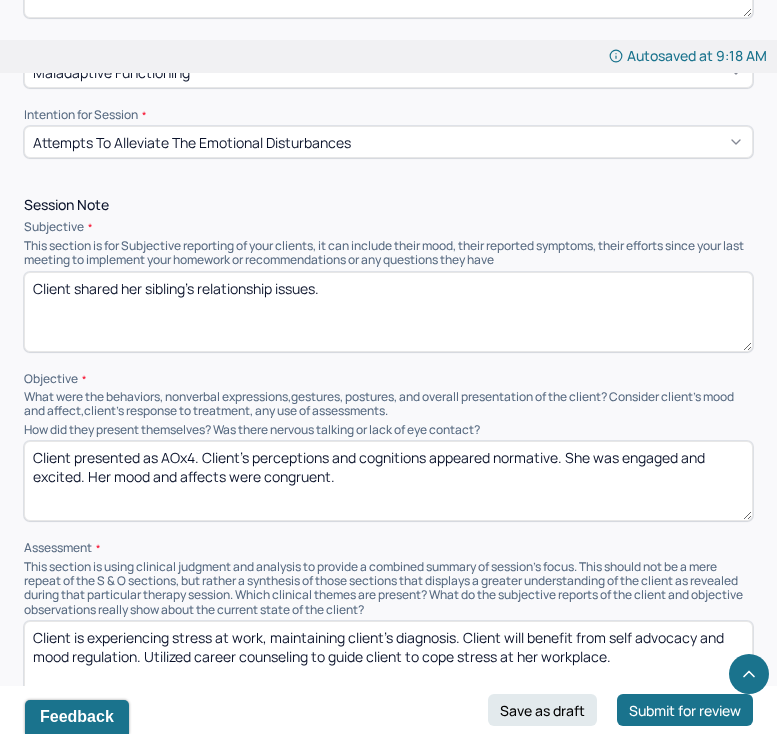 scroll, scrollTop: 1095, scrollLeft: 0, axis: vertical 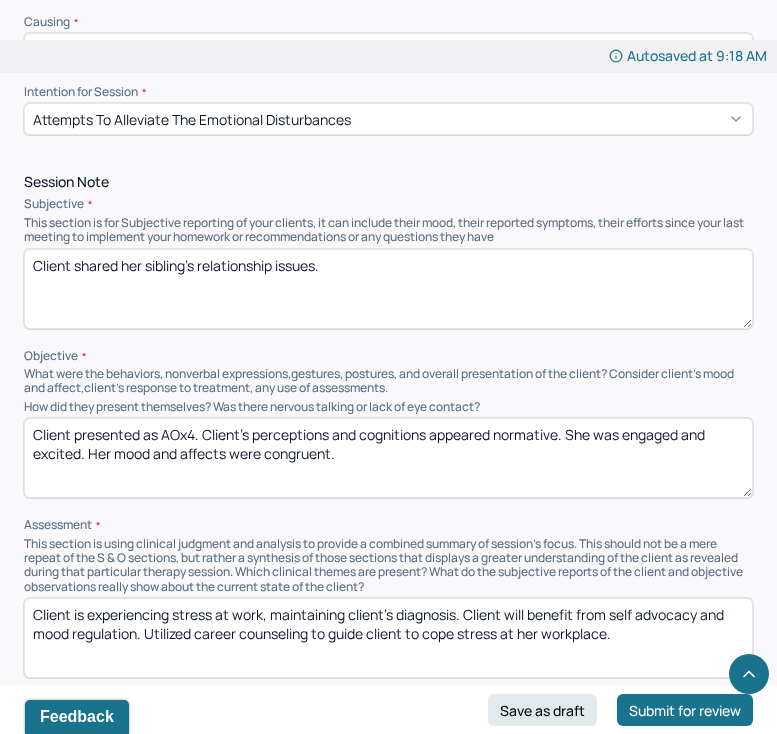 type on "This goal was addressed in the session as we discussed her sibling's relationship and her family's reaction." 